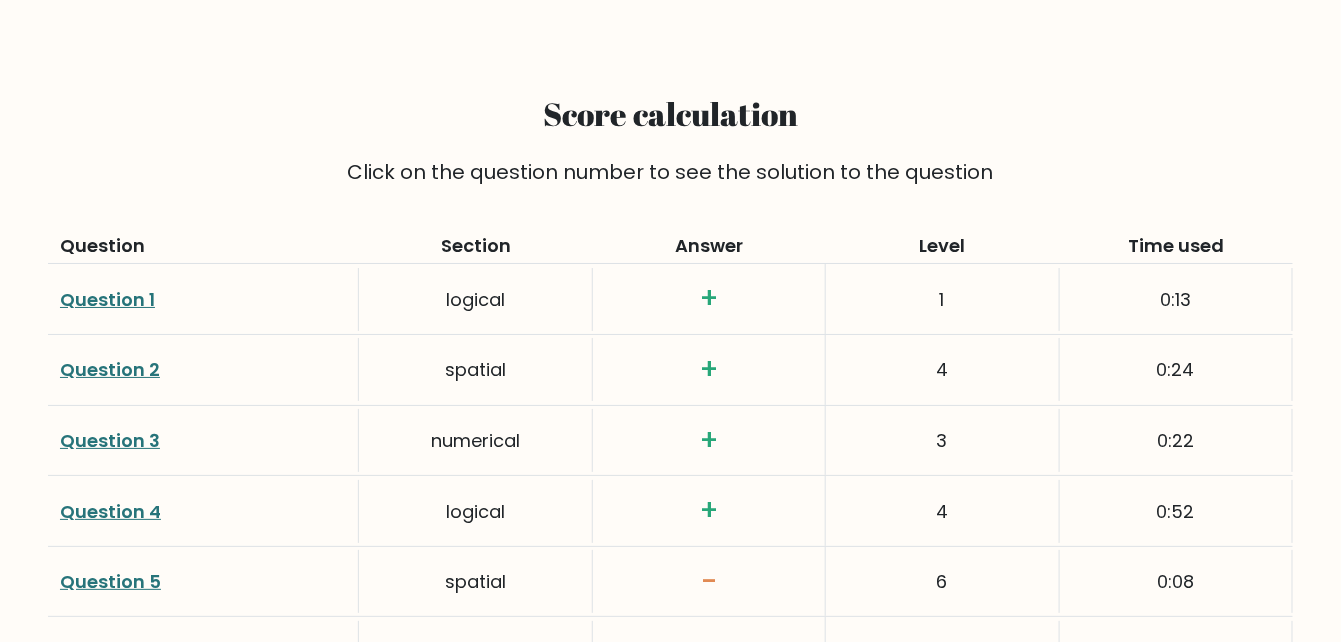 scroll, scrollTop: 2400, scrollLeft: 0, axis: vertical 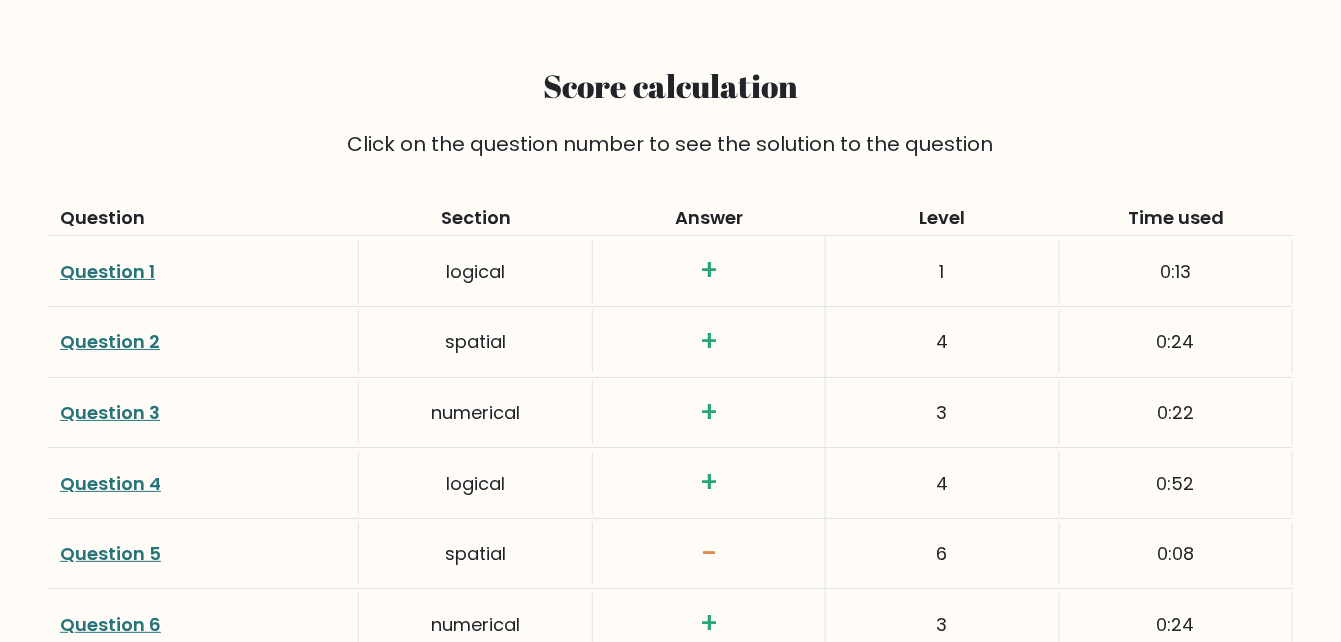 click on "Question 1" at bounding box center (107, 271) 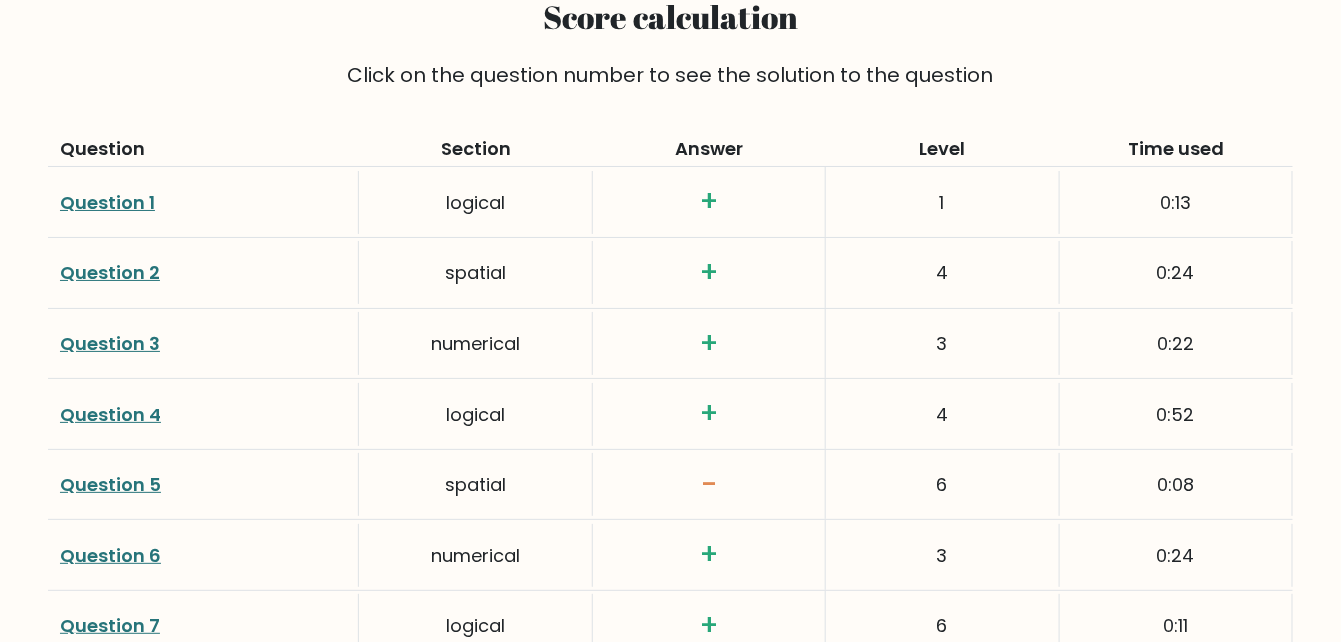 scroll, scrollTop: 2500, scrollLeft: 0, axis: vertical 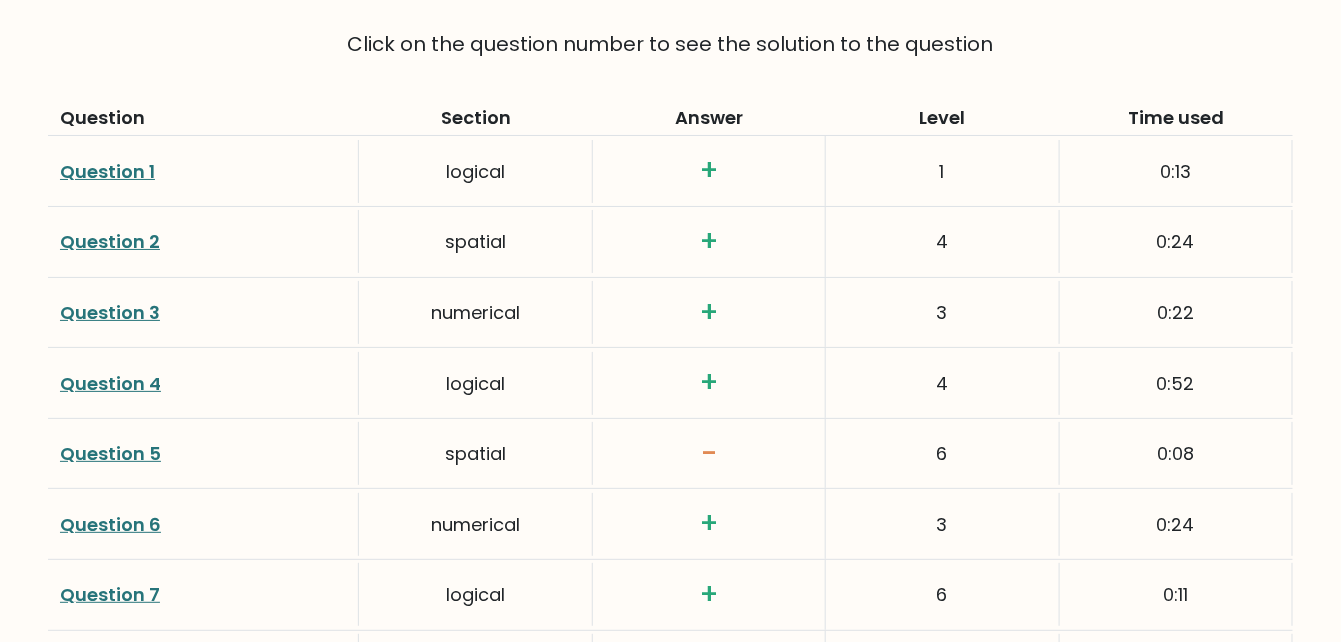 click on "Question 5" at bounding box center (110, 453) 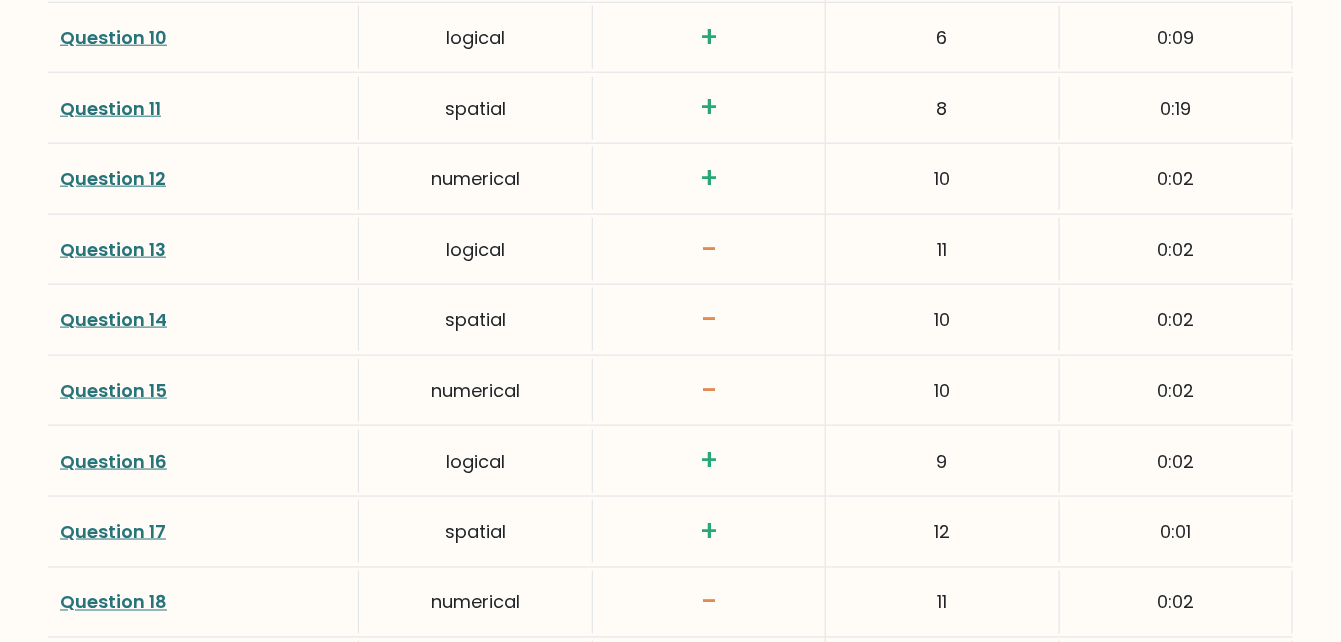 scroll, scrollTop: 3300, scrollLeft: 0, axis: vertical 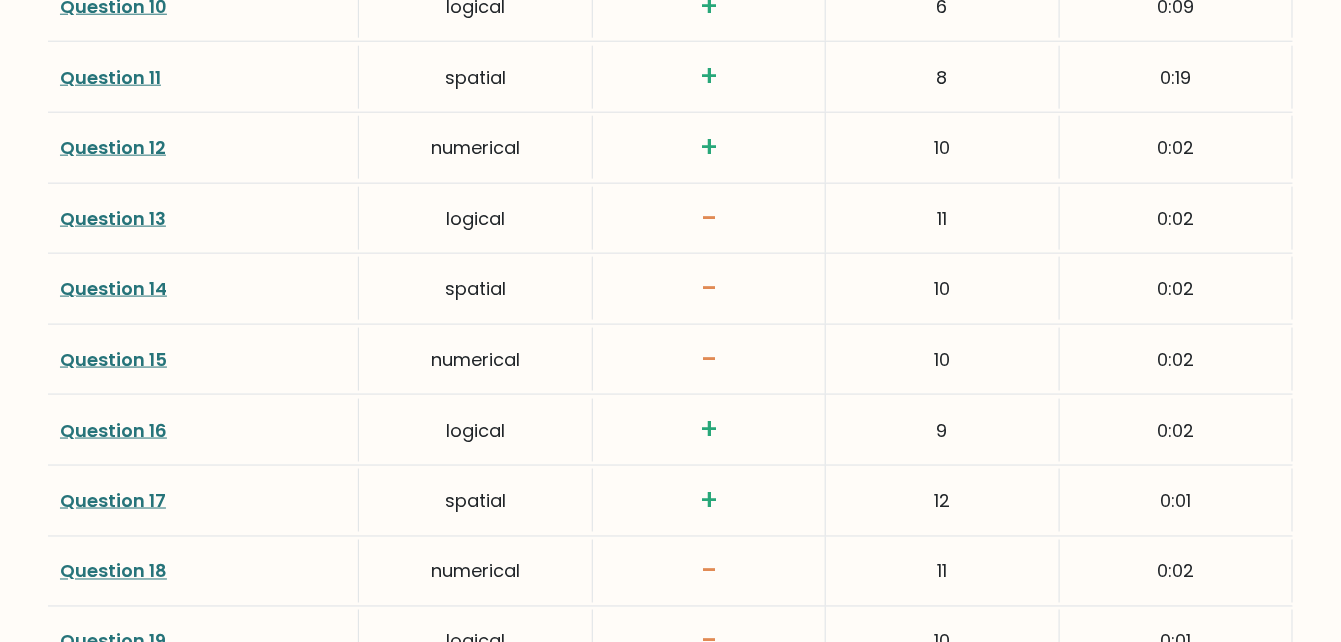 click on "Question 13" at bounding box center (113, 218) 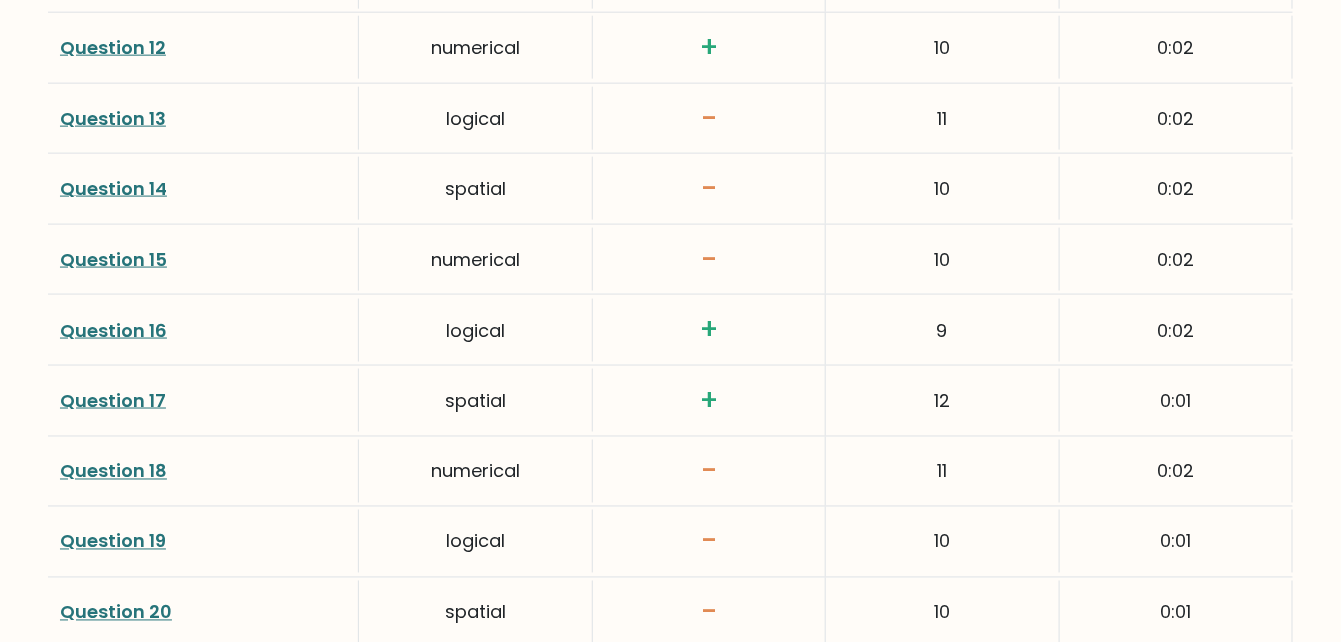 click on "Question 18" at bounding box center (113, 471) 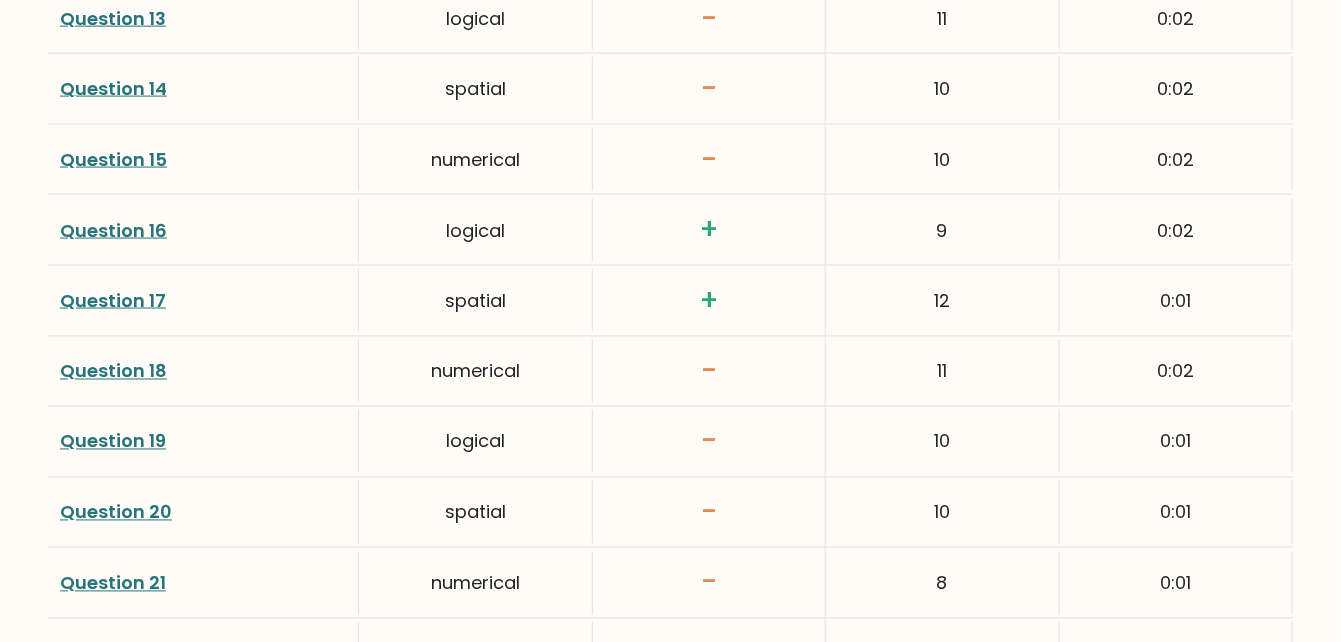 scroll, scrollTop: 3600, scrollLeft: 0, axis: vertical 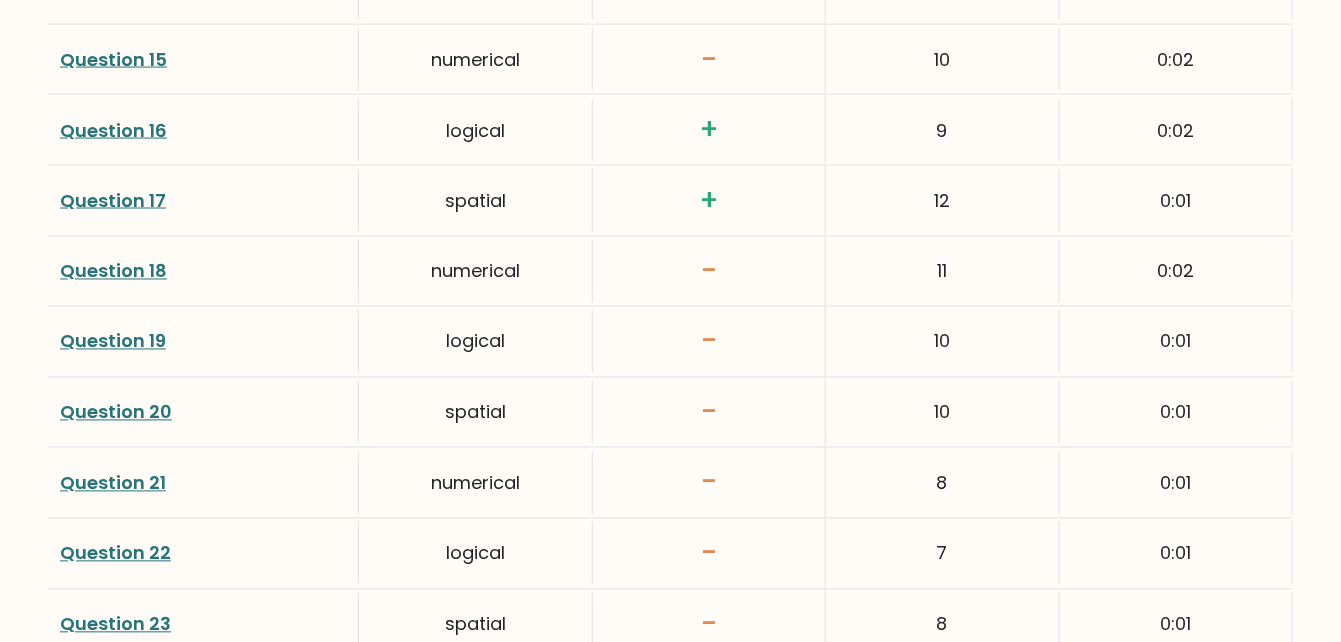 click on "Question 18" at bounding box center (113, 271) 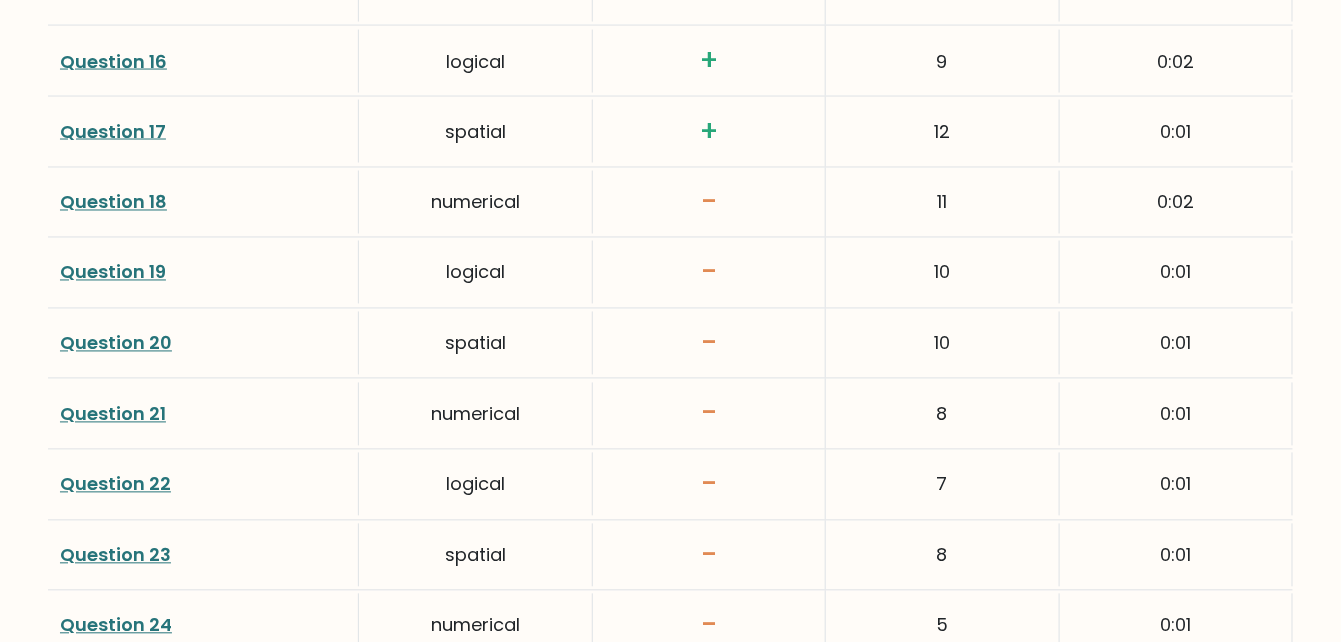 scroll, scrollTop: 3700, scrollLeft: 0, axis: vertical 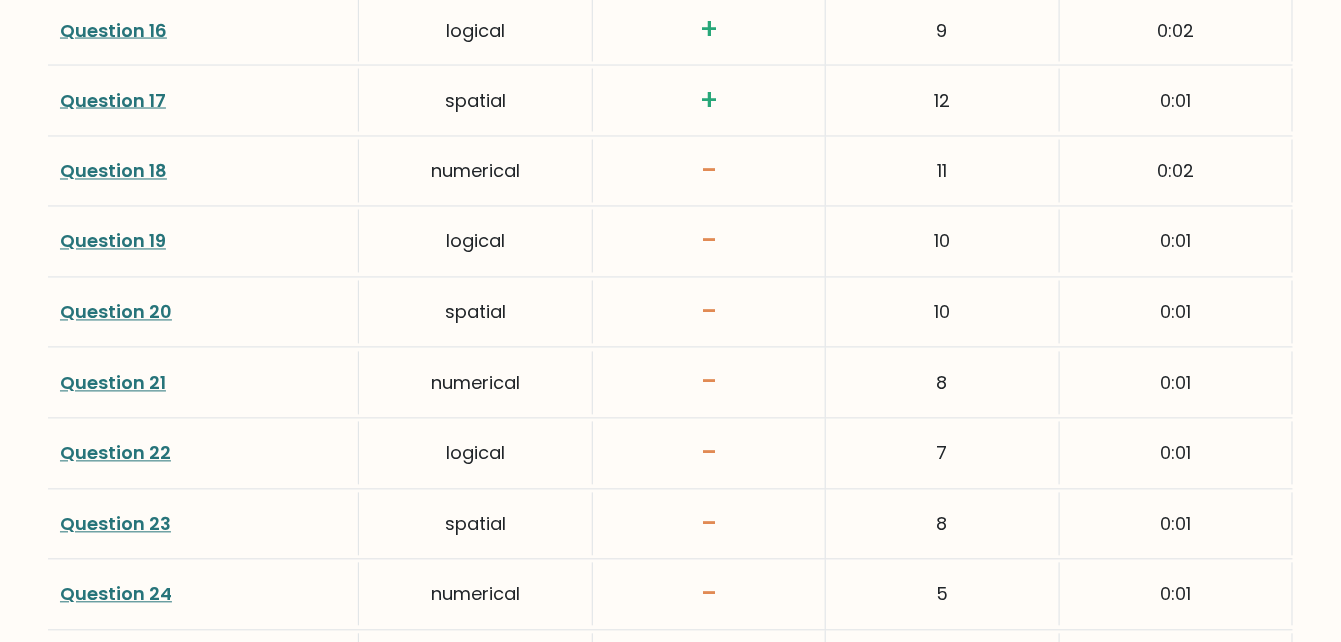 click on "Question 23" at bounding box center [115, 524] 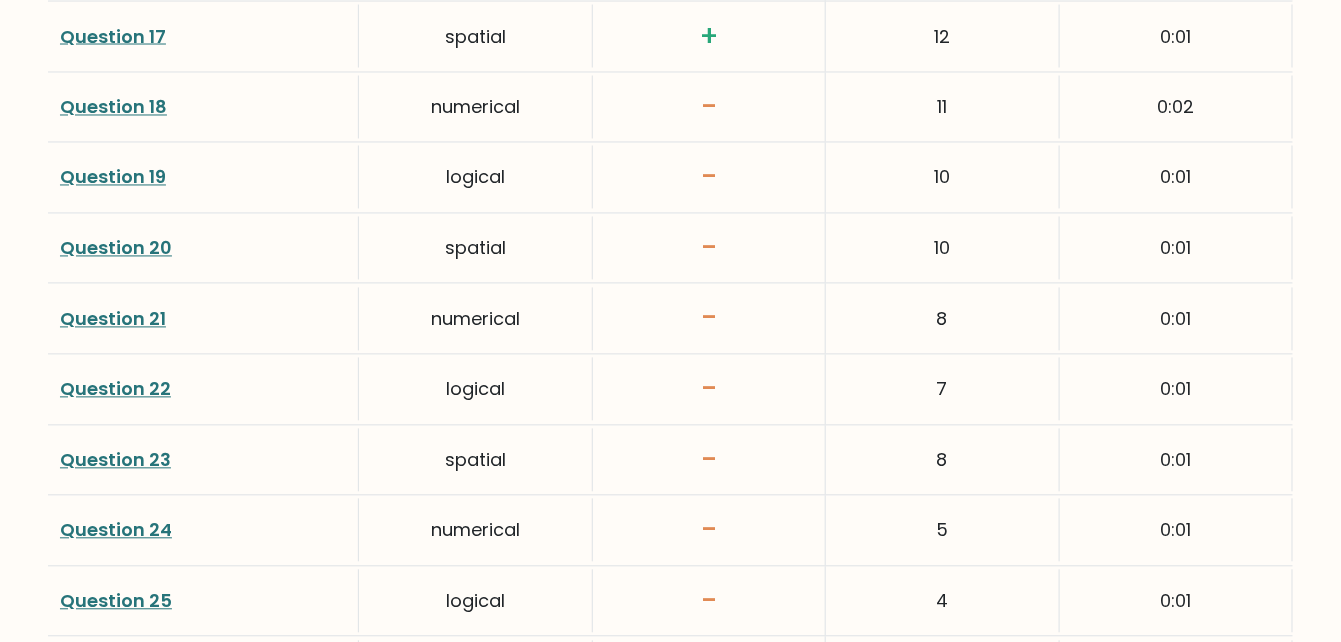 scroll, scrollTop: 3800, scrollLeft: 0, axis: vertical 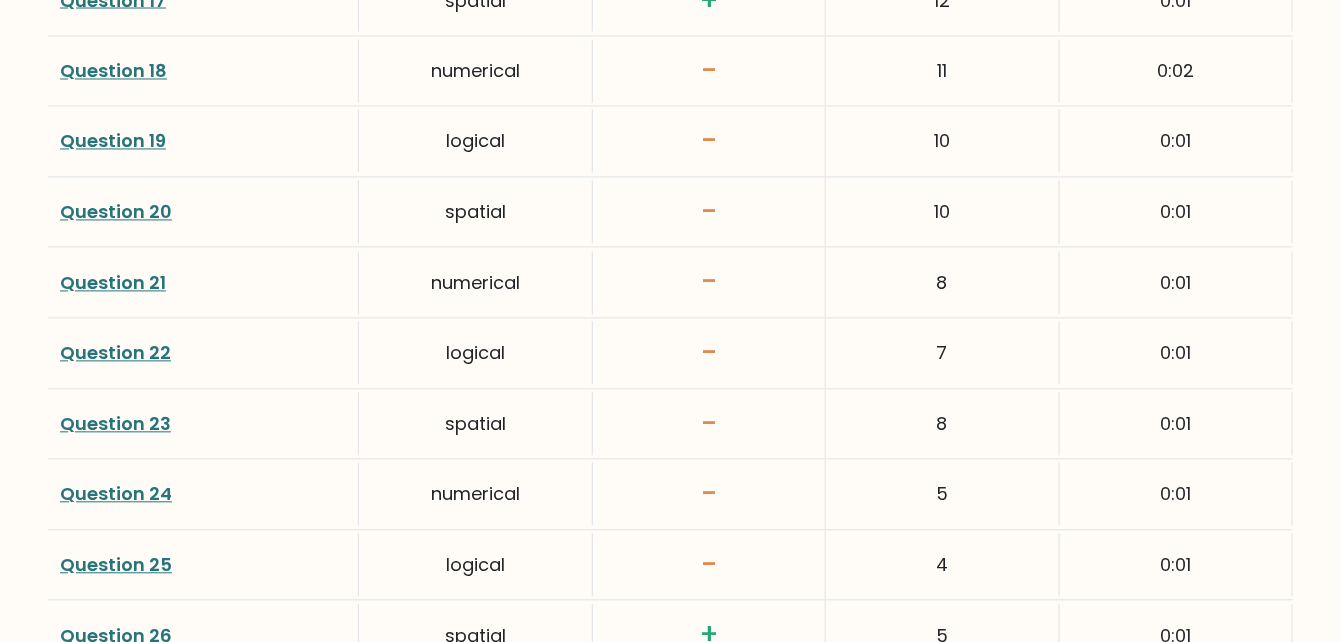 click on "Question 24" at bounding box center (116, 494) 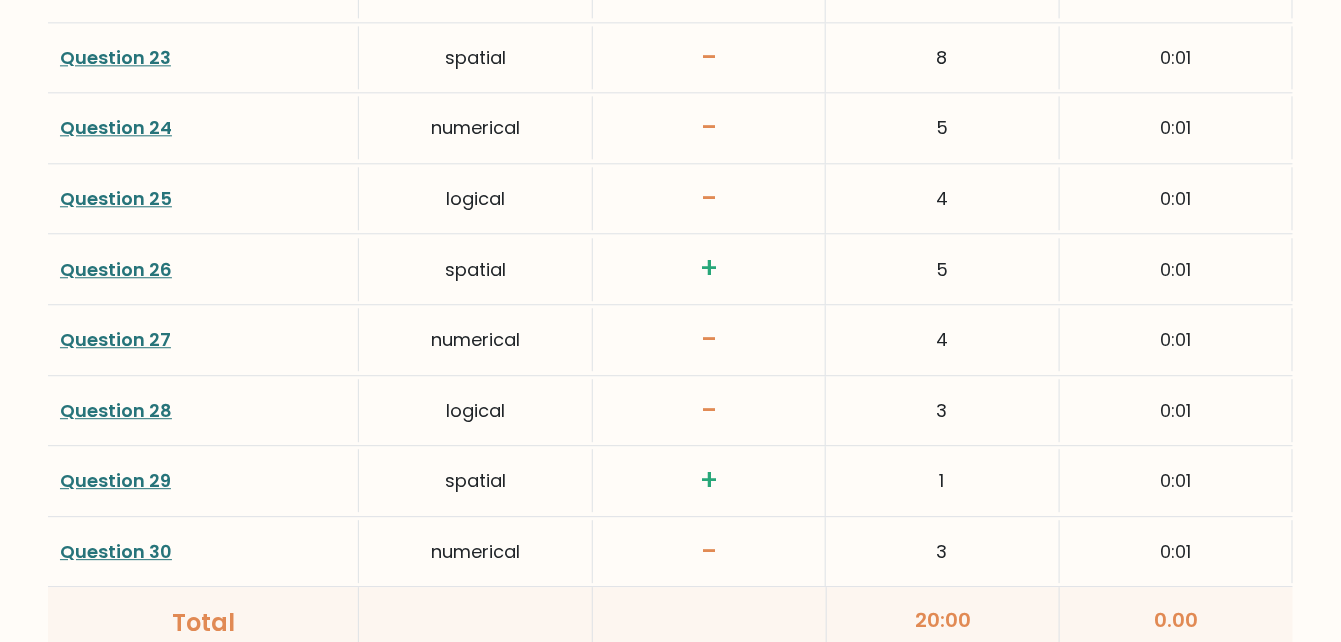 scroll, scrollTop: 4200, scrollLeft: 0, axis: vertical 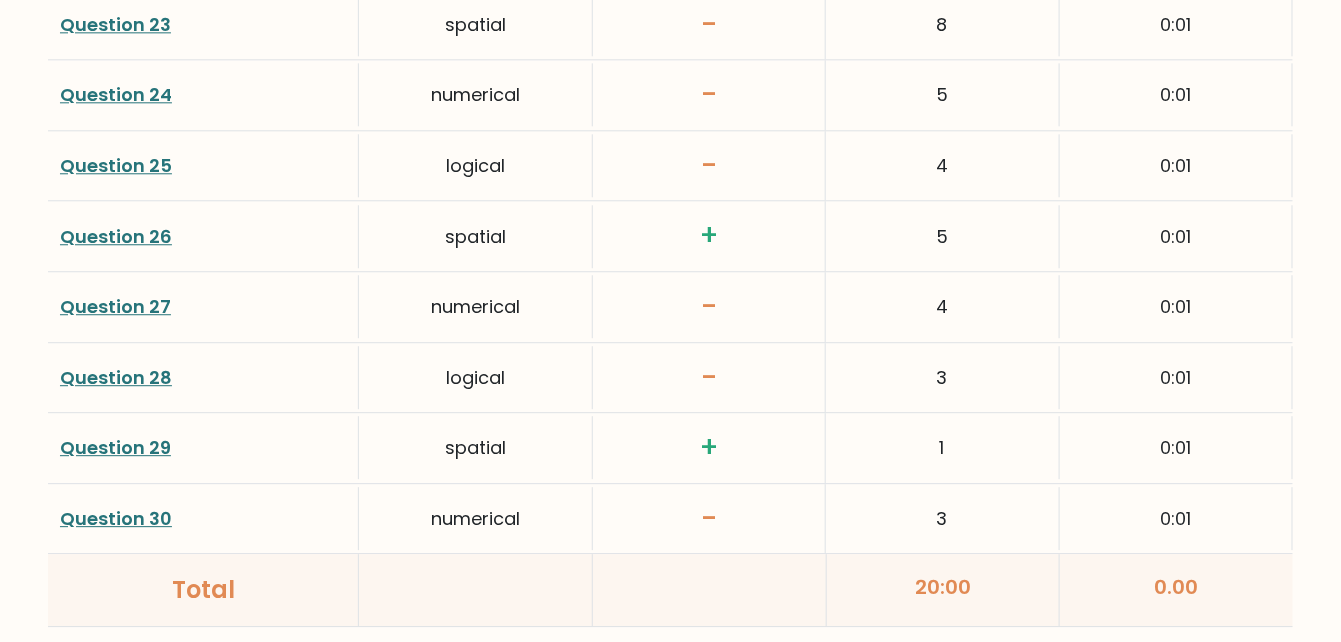click on "Question 27" at bounding box center [115, 306] 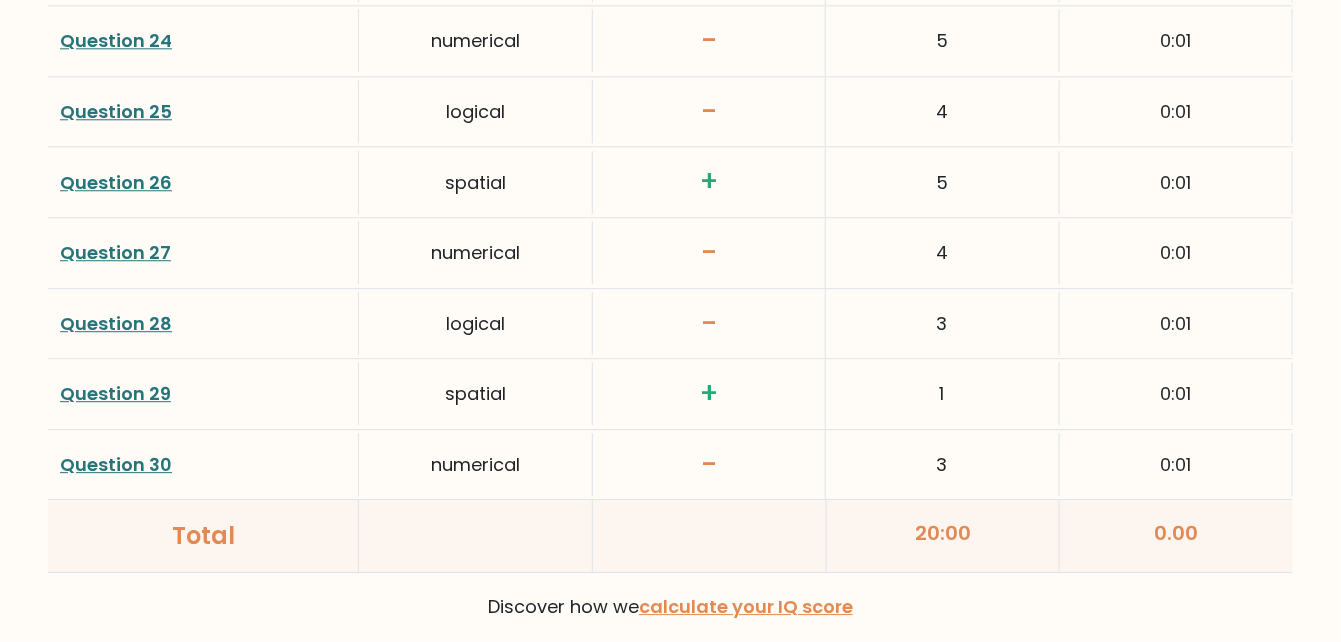 scroll, scrollTop: 4300, scrollLeft: 0, axis: vertical 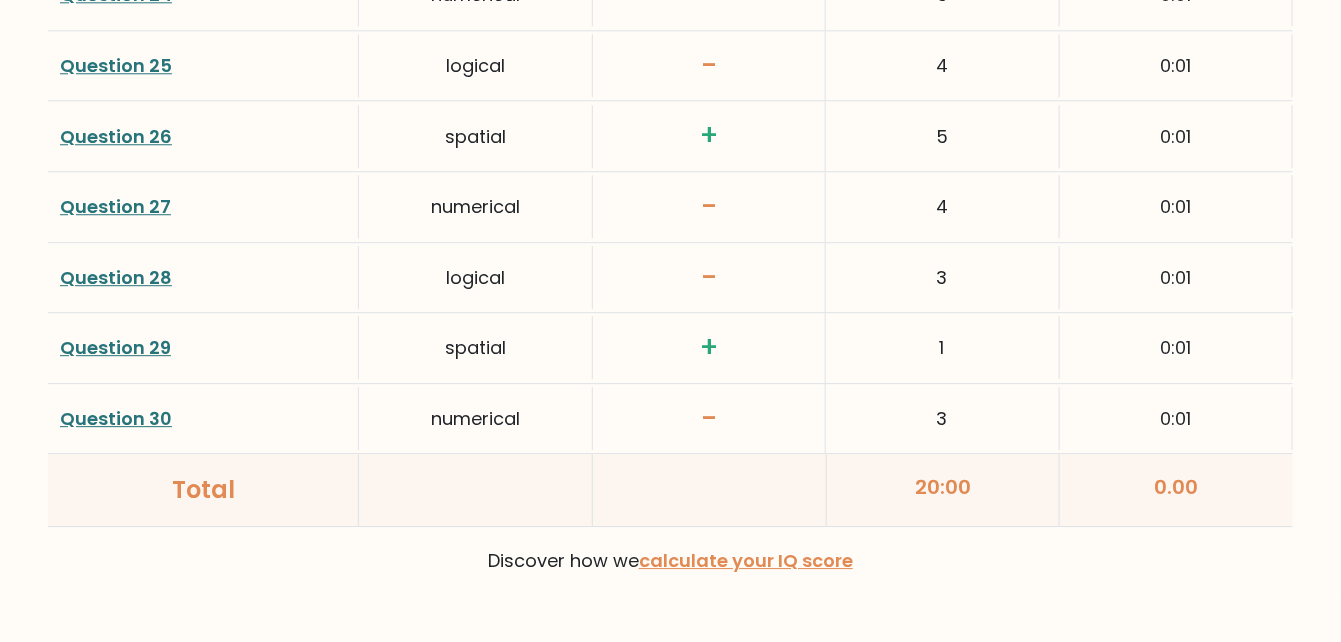 click on "Question 30" at bounding box center [116, 418] 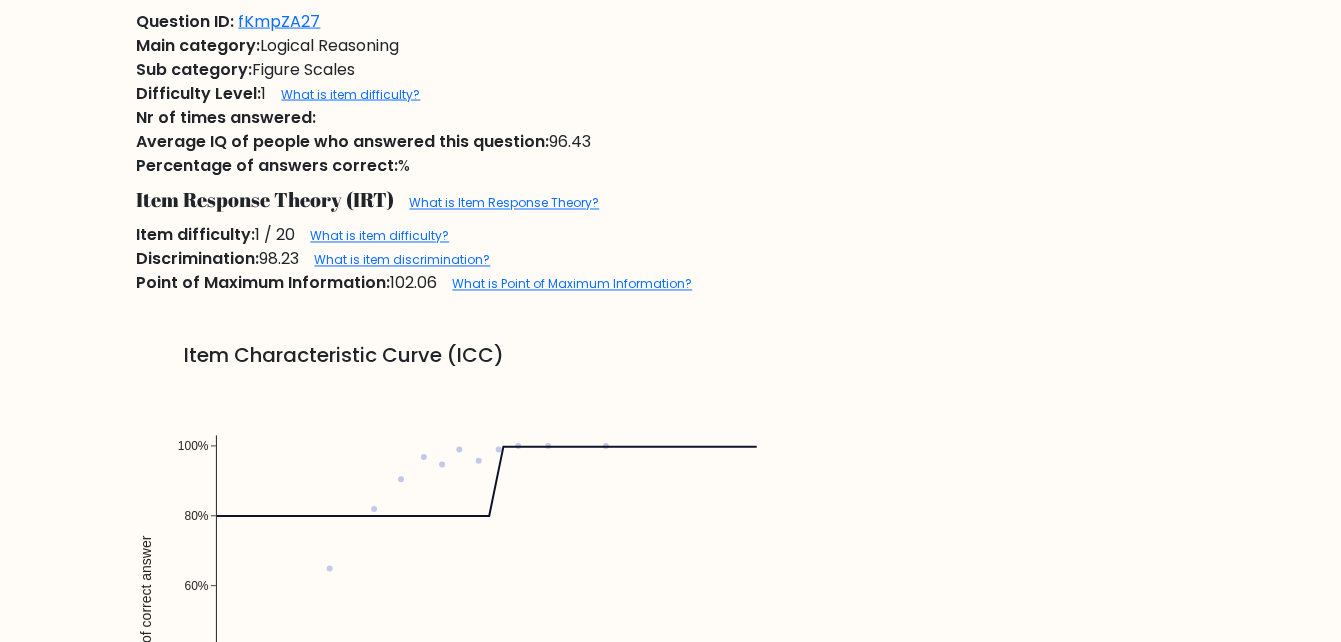 scroll, scrollTop: 1200, scrollLeft: 0, axis: vertical 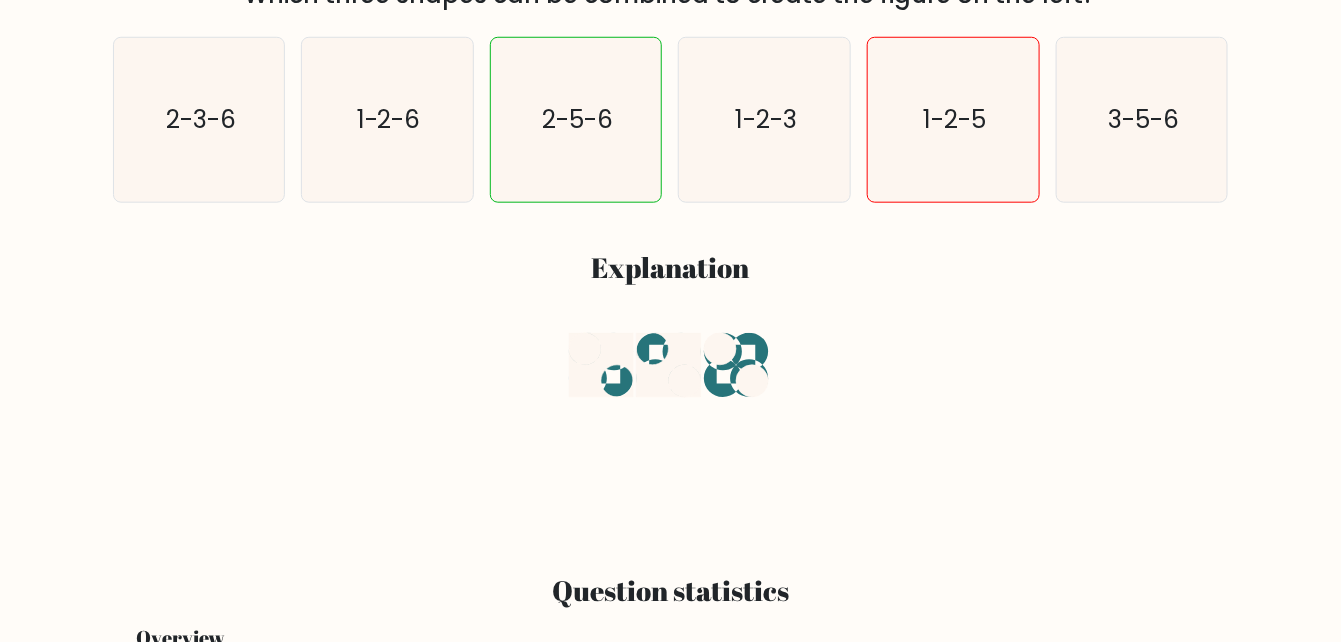 drag, startPoint x: 735, startPoint y: 366, endPoint x: 639, endPoint y: 368, distance: 96.02083 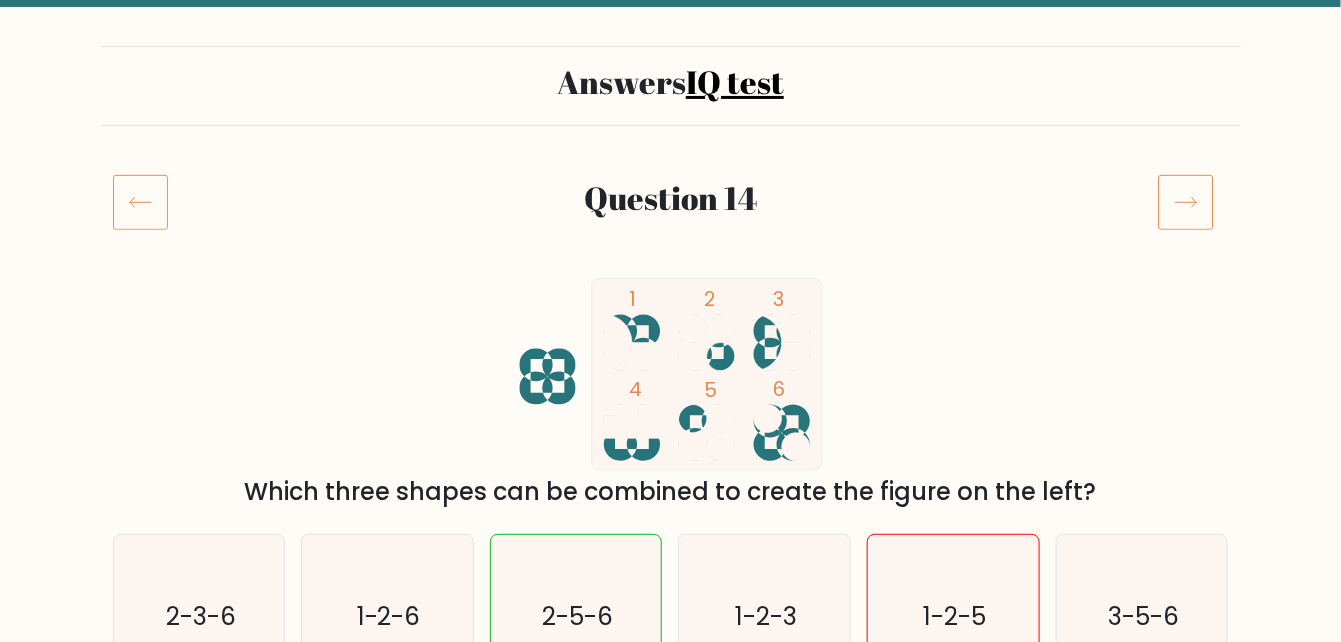 scroll, scrollTop: 100, scrollLeft: 0, axis: vertical 